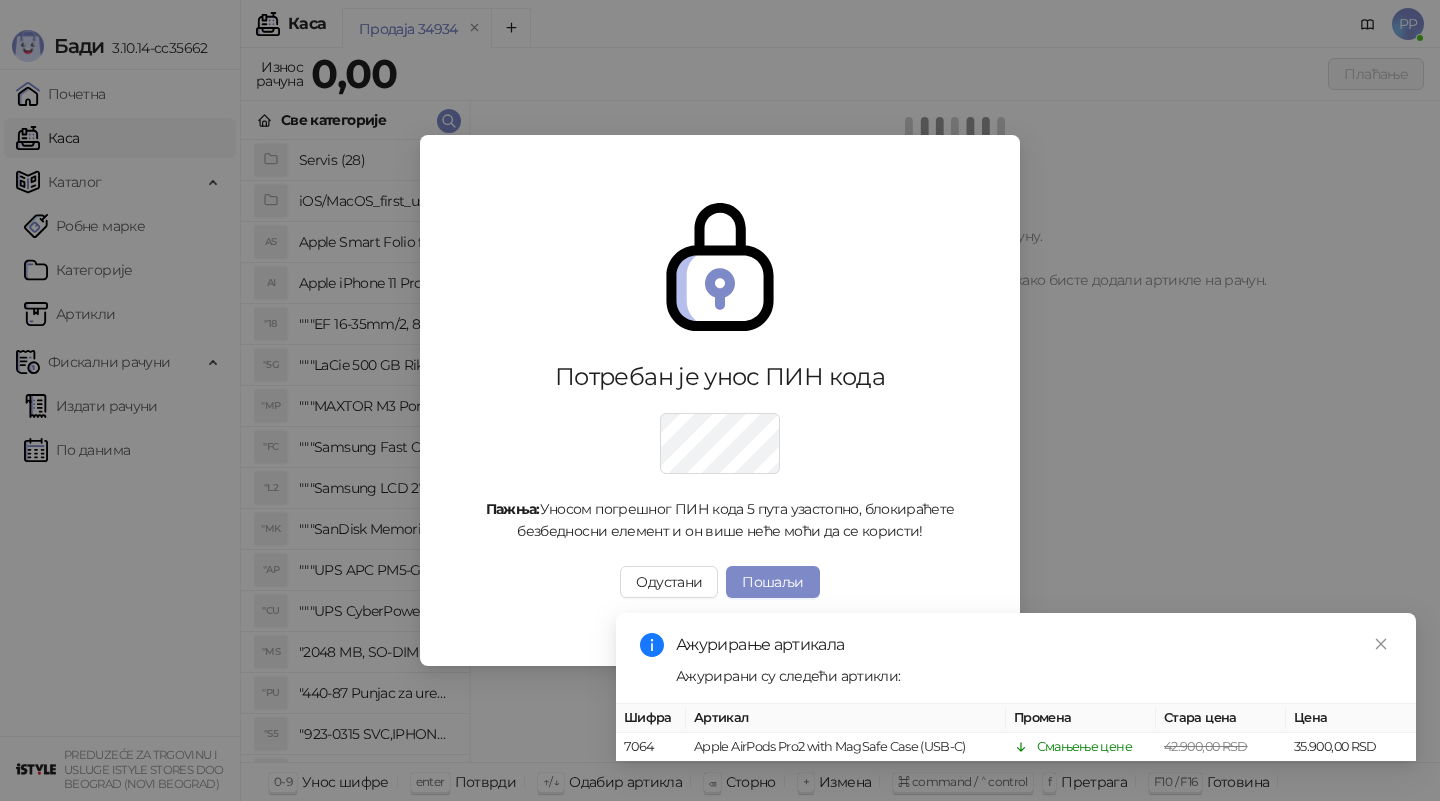 scroll, scrollTop: 0, scrollLeft: 0, axis: both 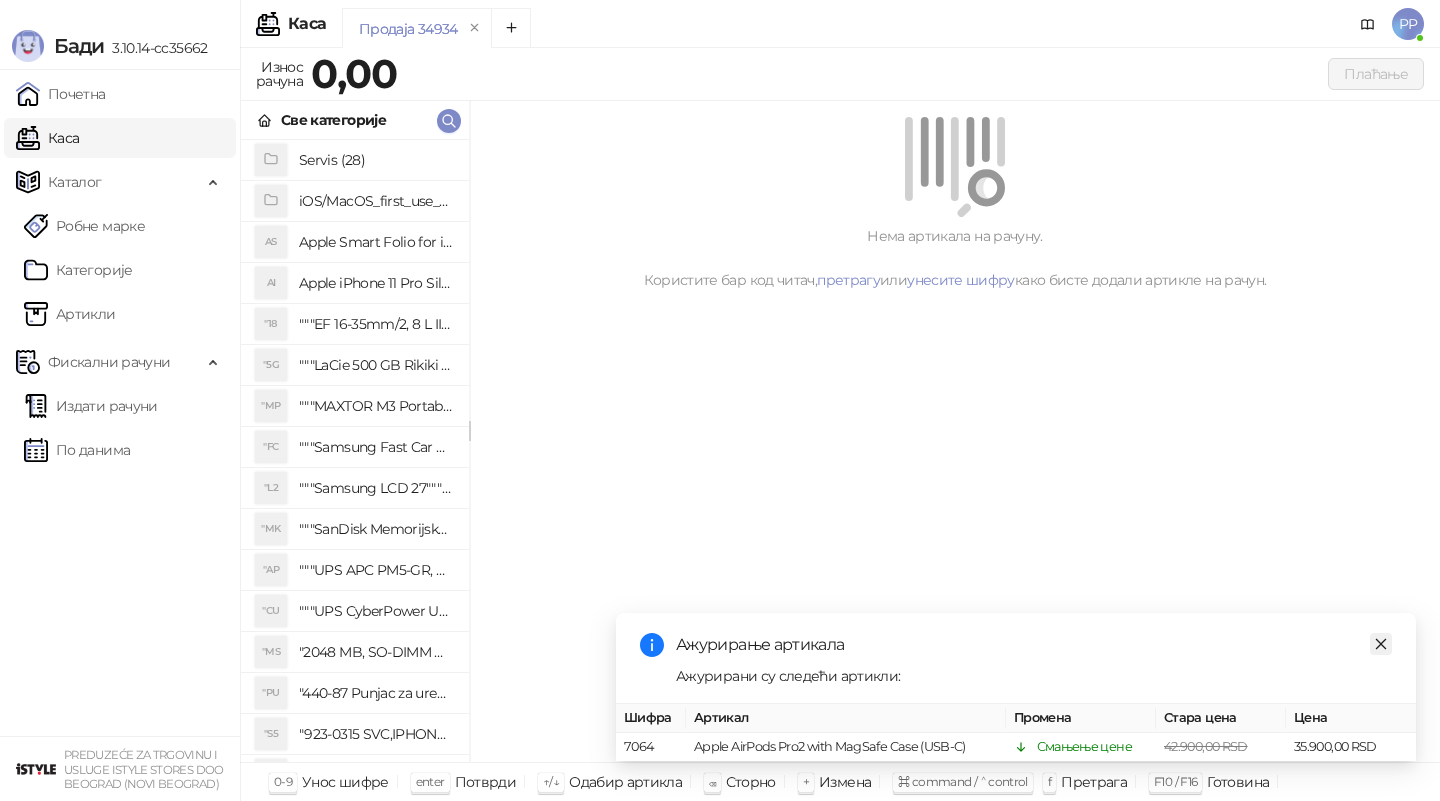 click 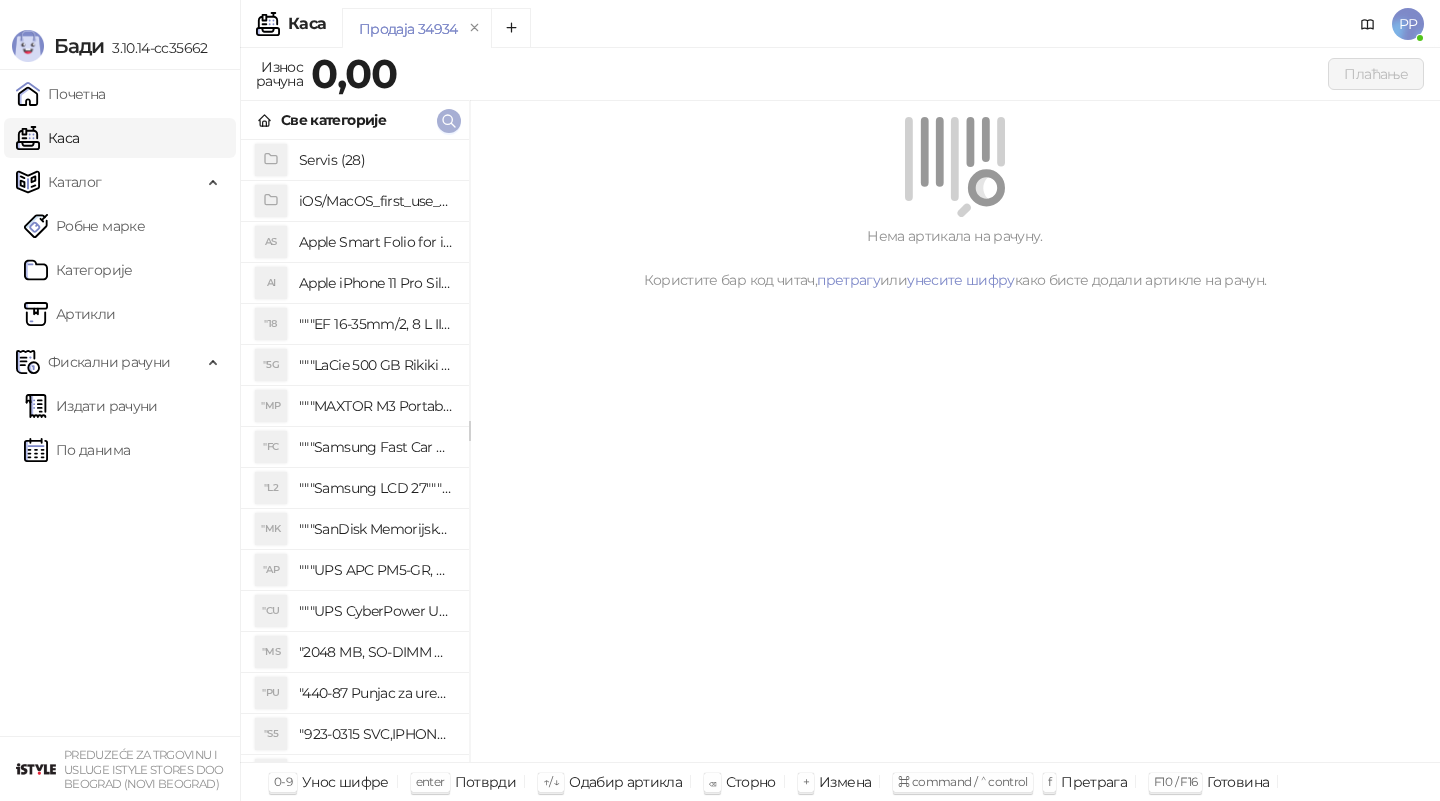 click 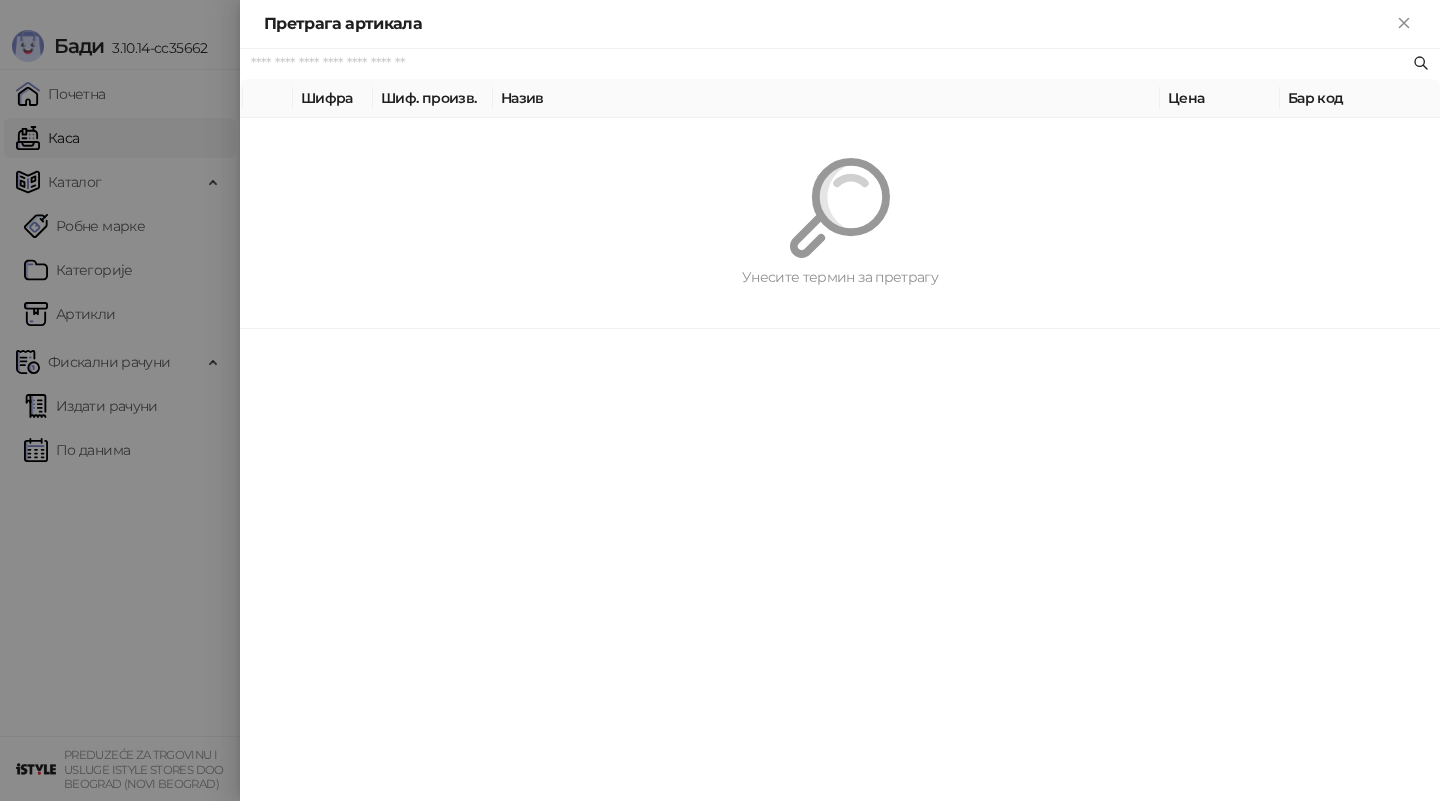 paste on "*********" 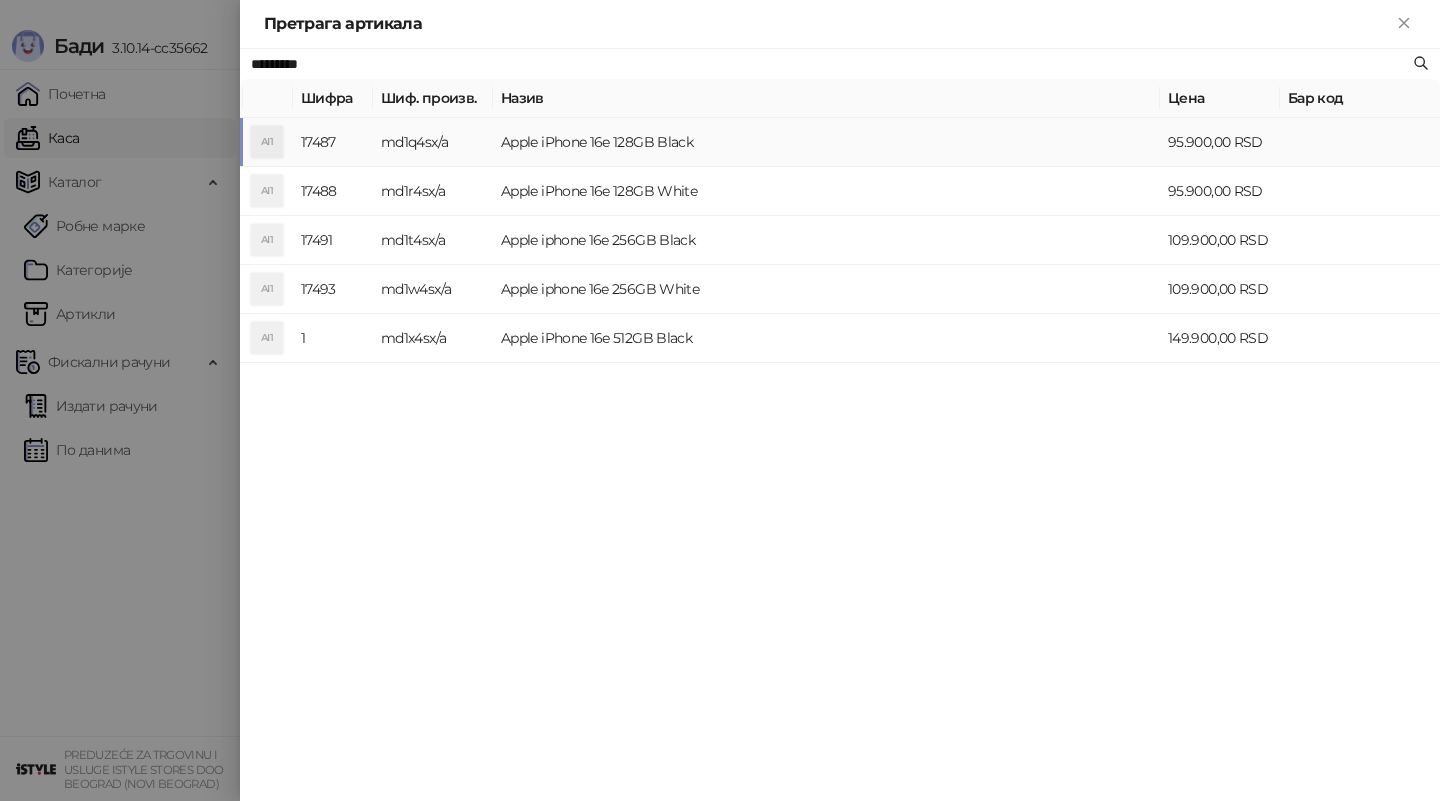 type on "*********" 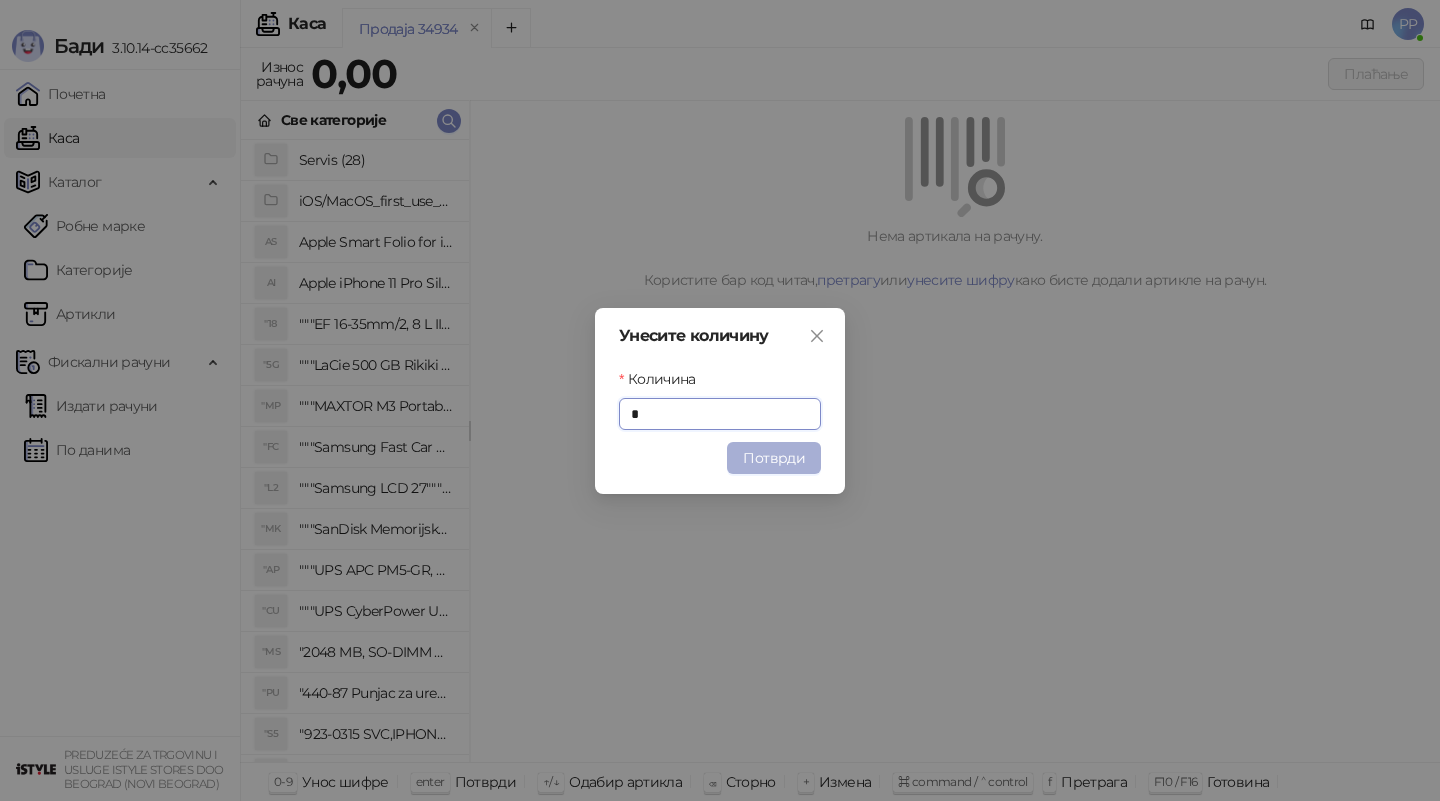 click on "Потврди" at bounding box center [774, 458] 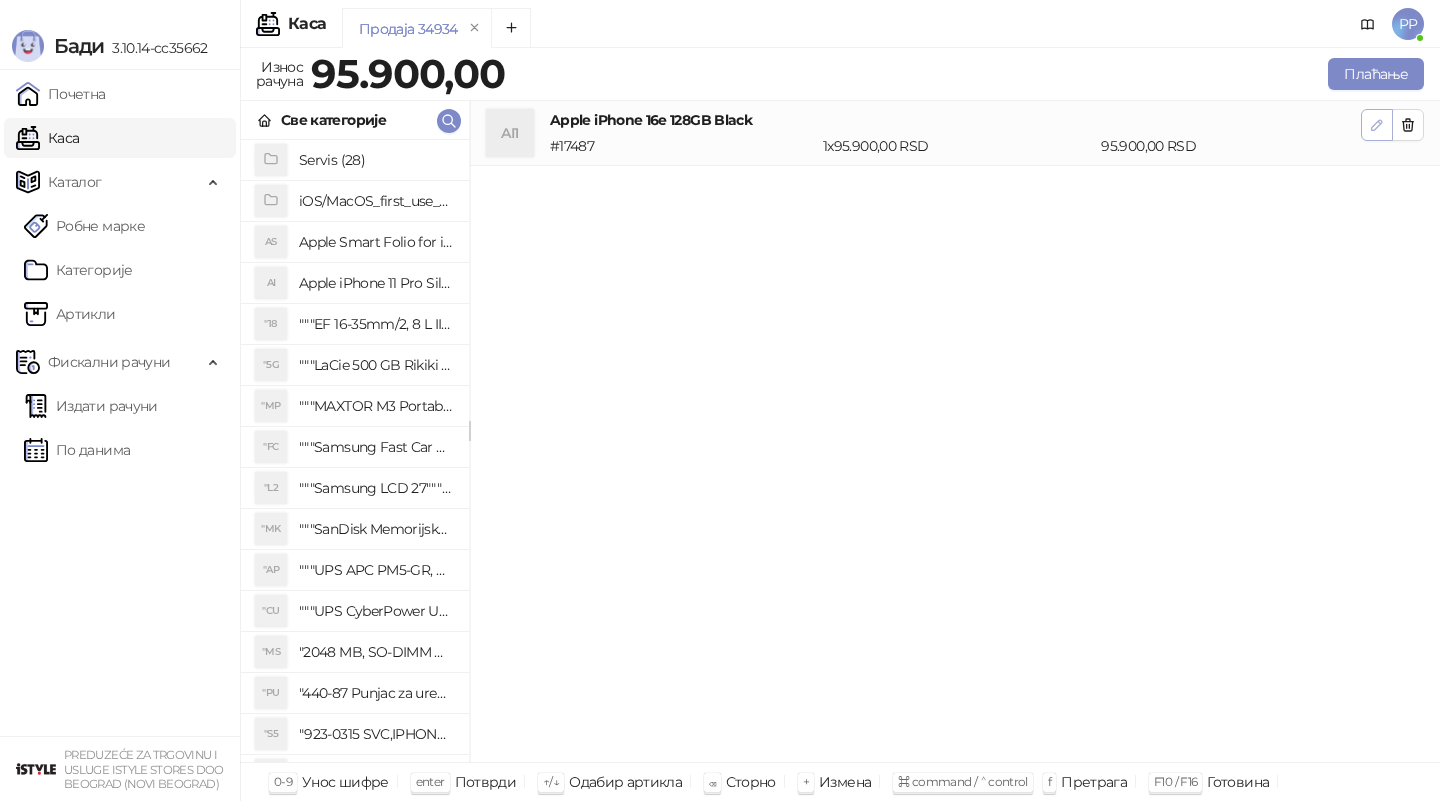 click 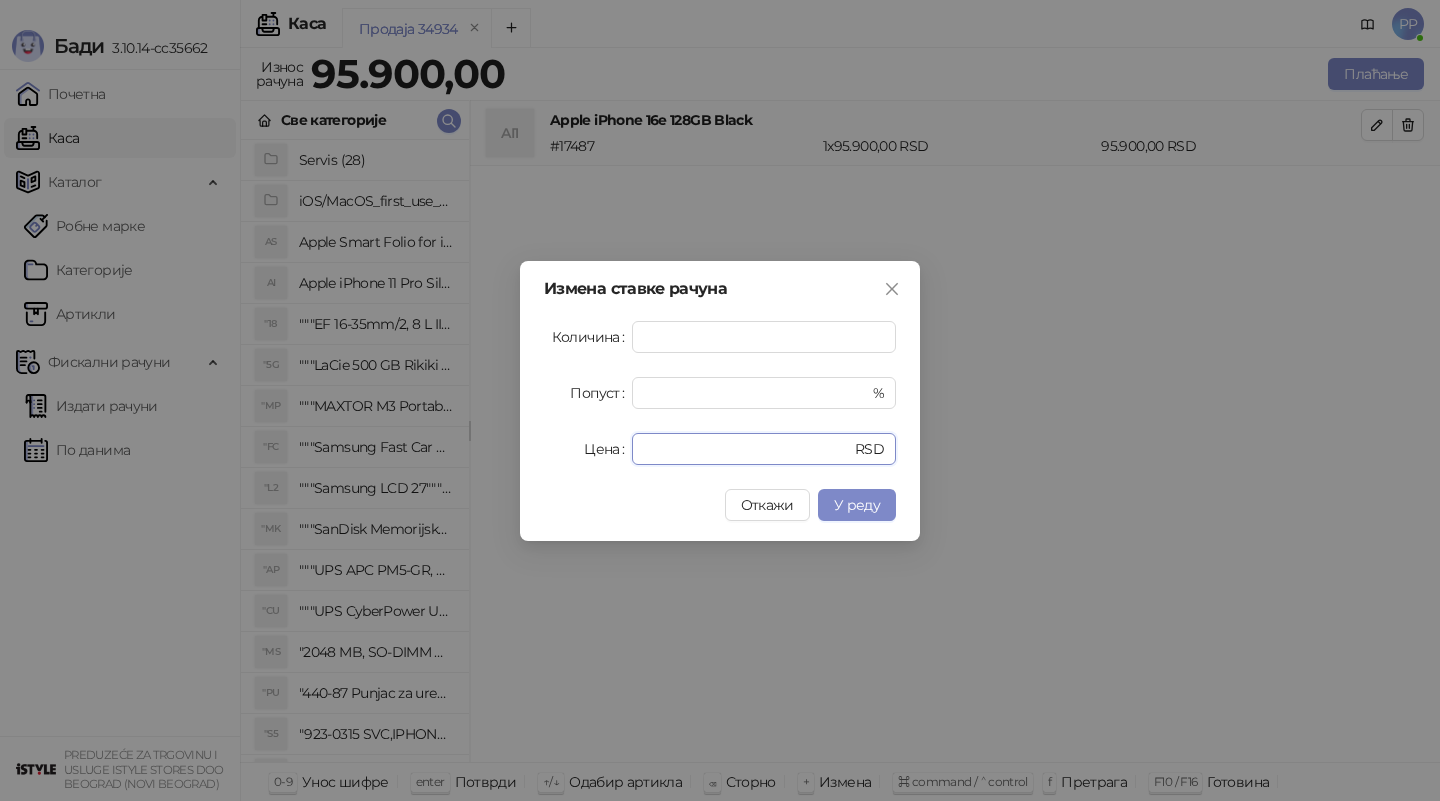 drag, startPoint x: 718, startPoint y: 447, endPoint x: 455, endPoint y: 441, distance: 263.06842 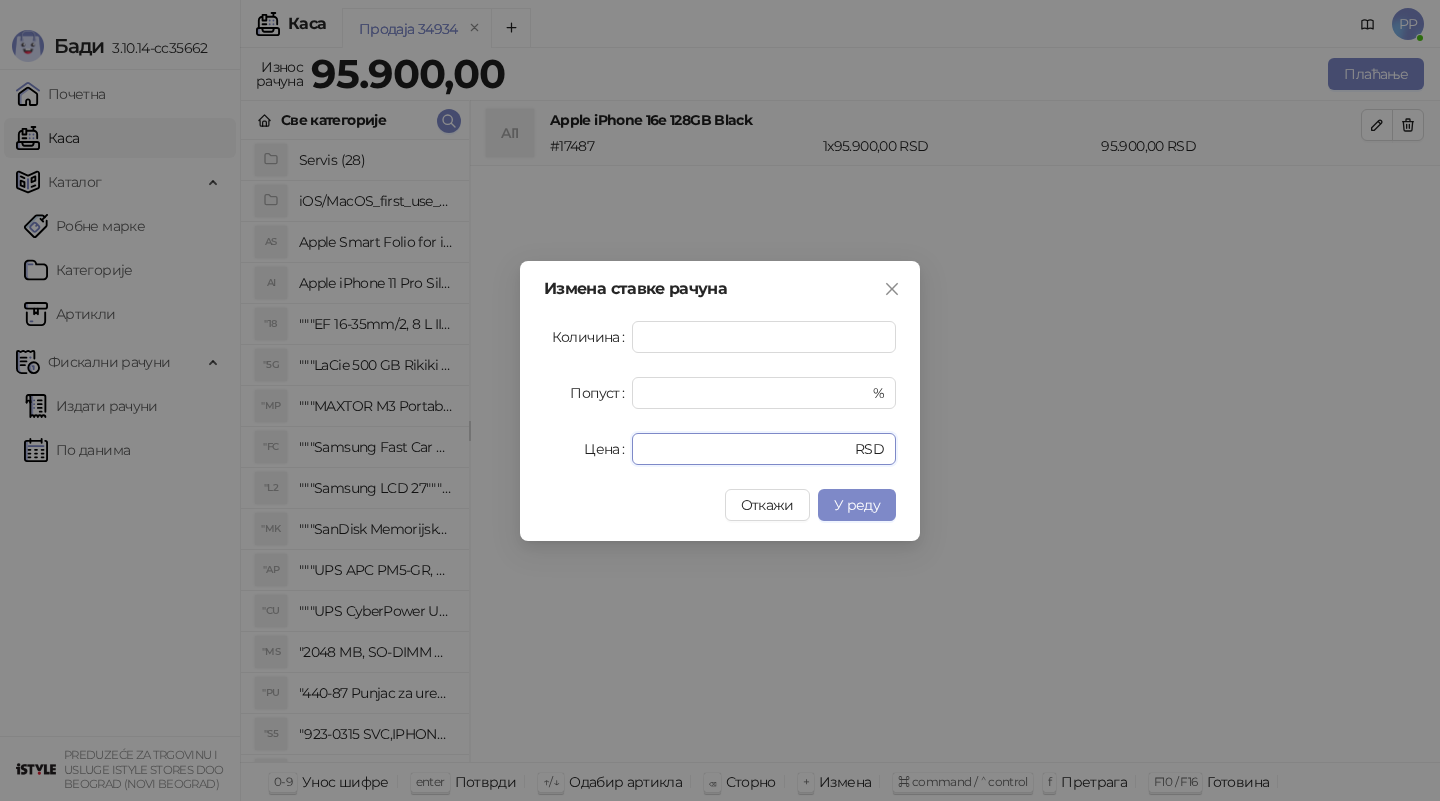 type on "*****" 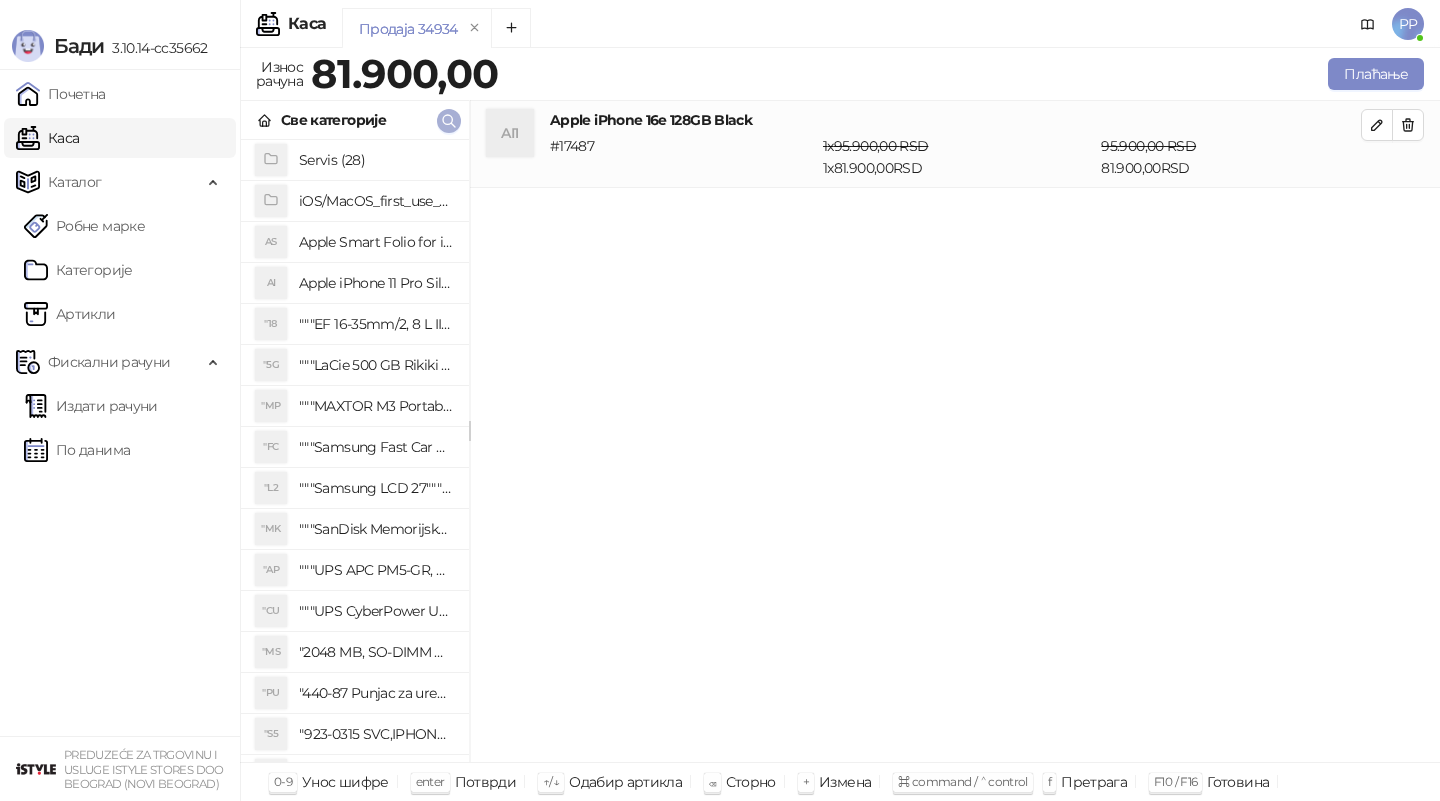 click 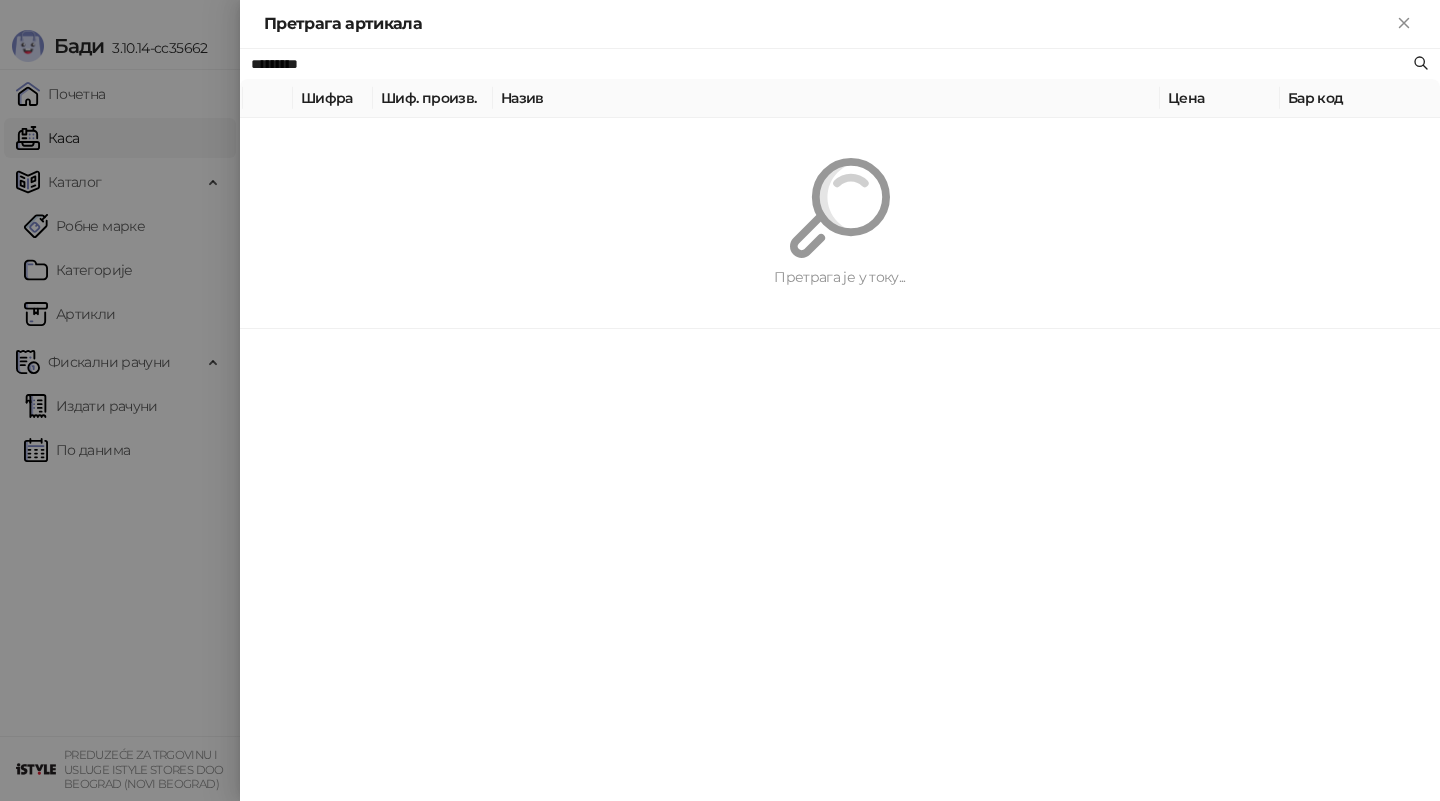 paste on "**********" 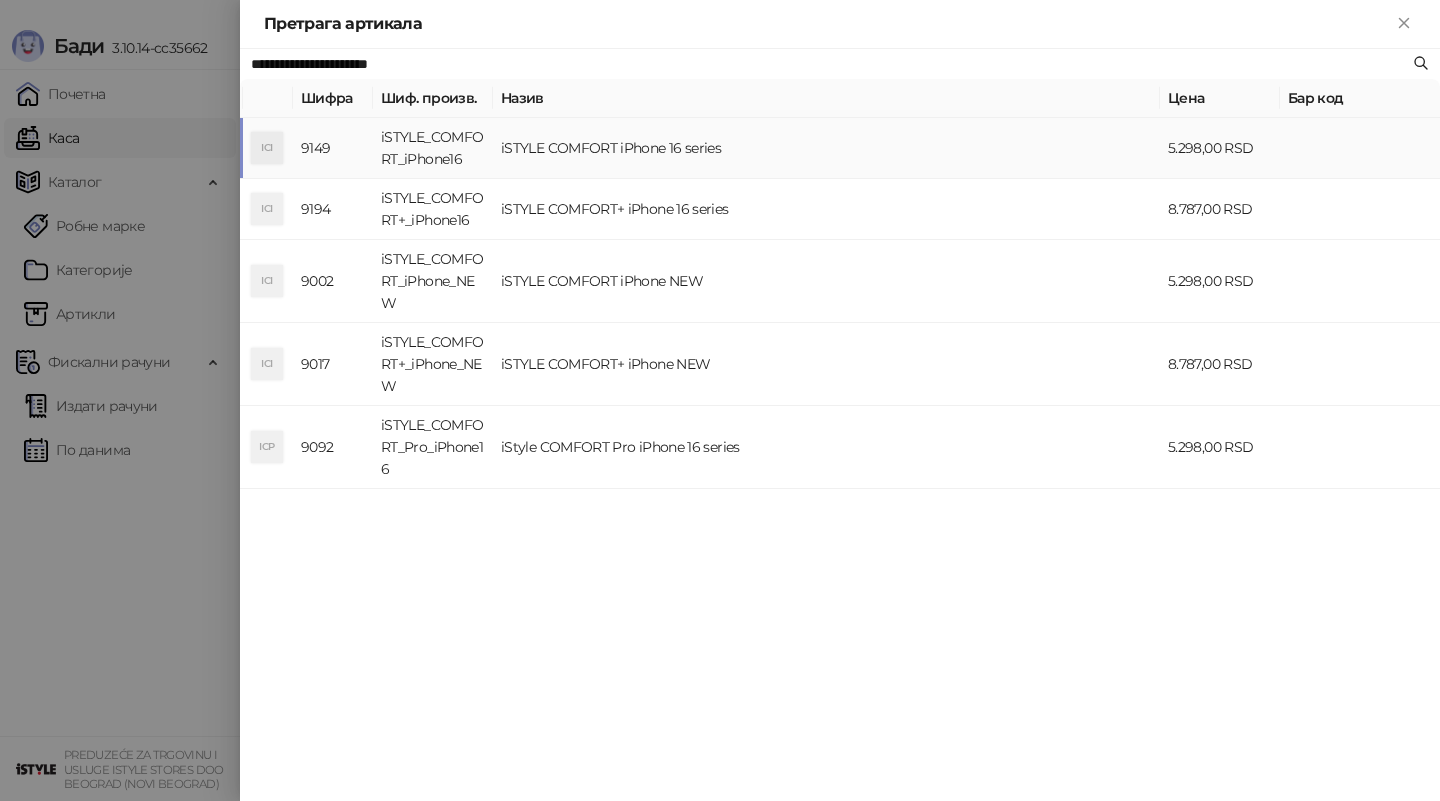 click on "iSTYLE COMFORT iPhone 16 series" at bounding box center (826, 148) 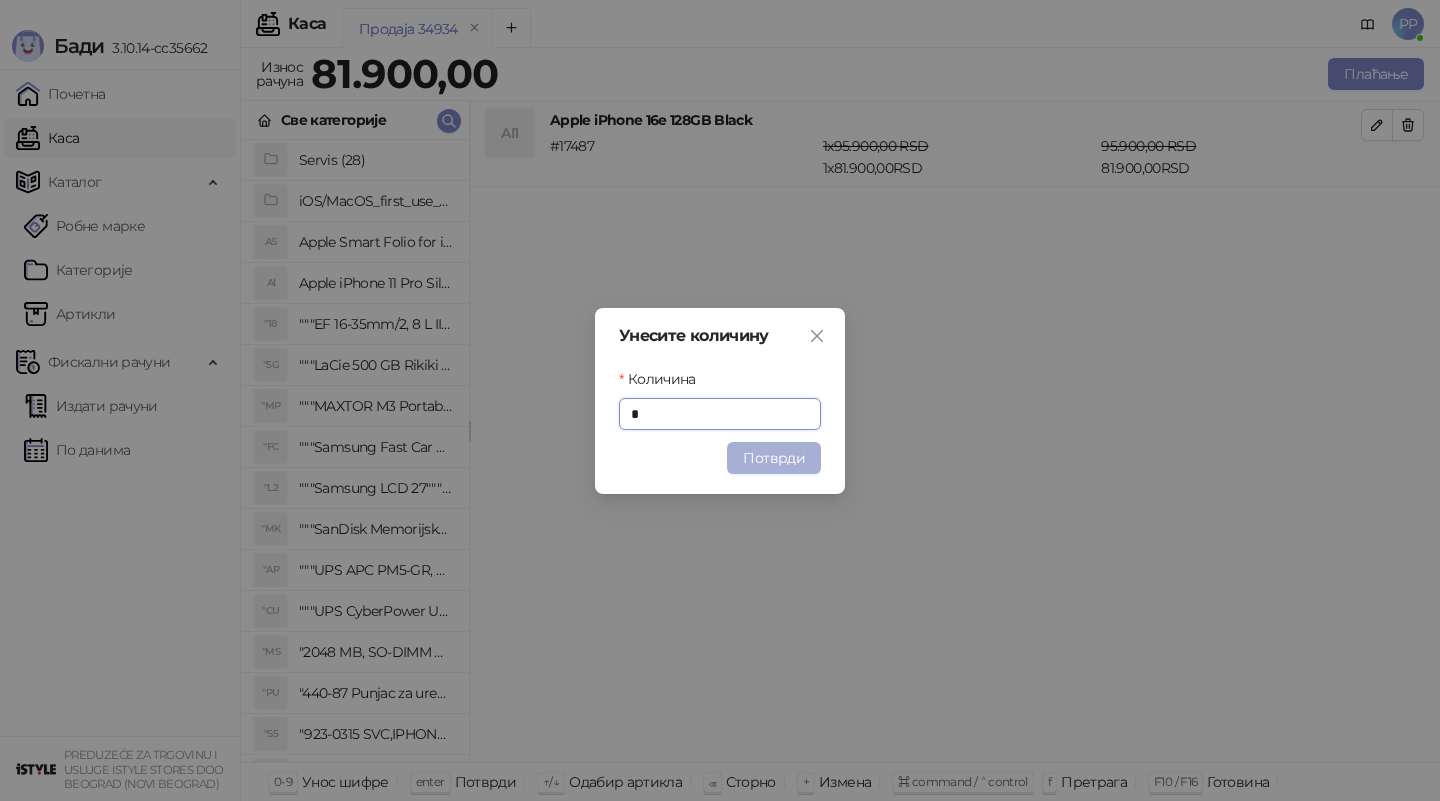 click on "Потврди" at bounding box center [774, 458] 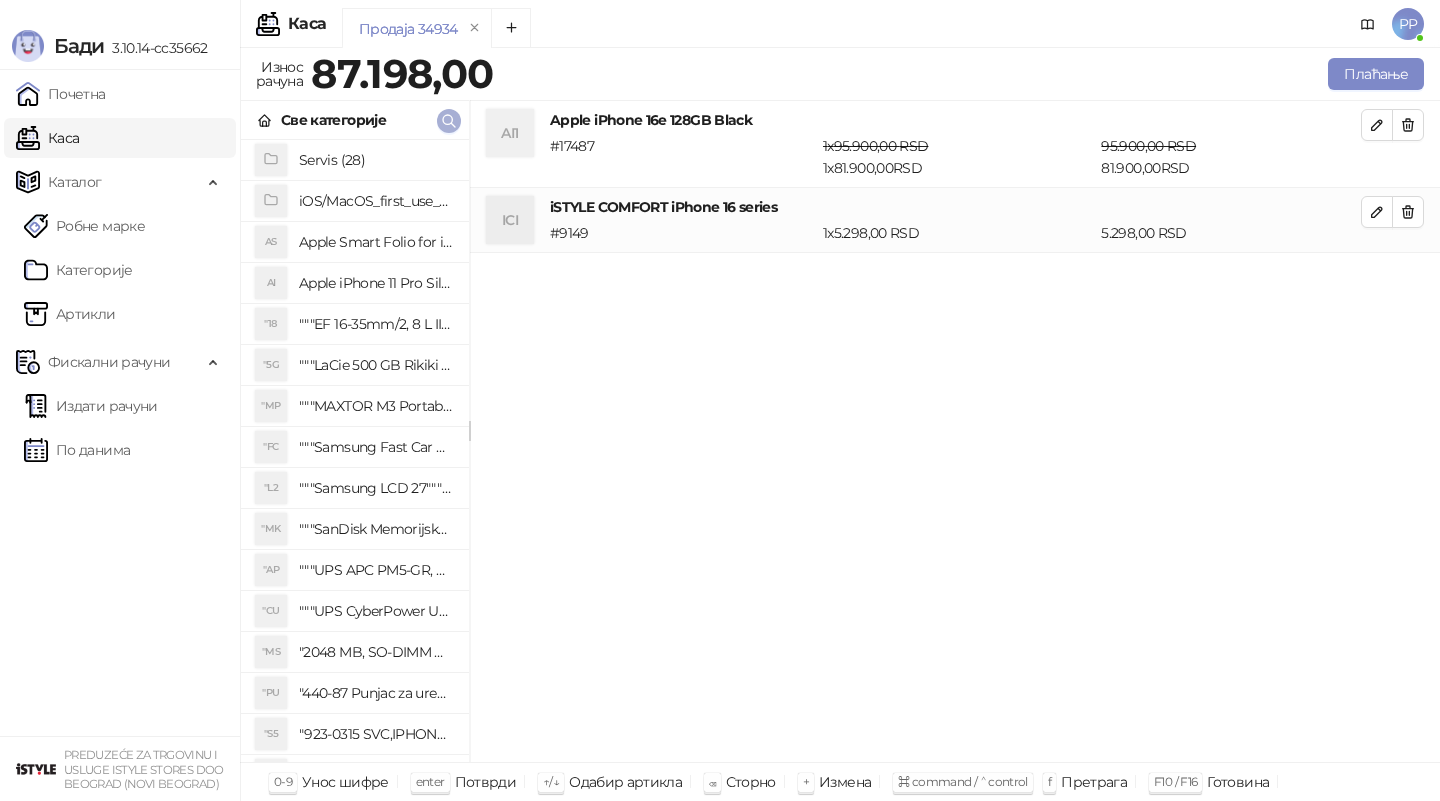 click at bounding box center [449, 120] 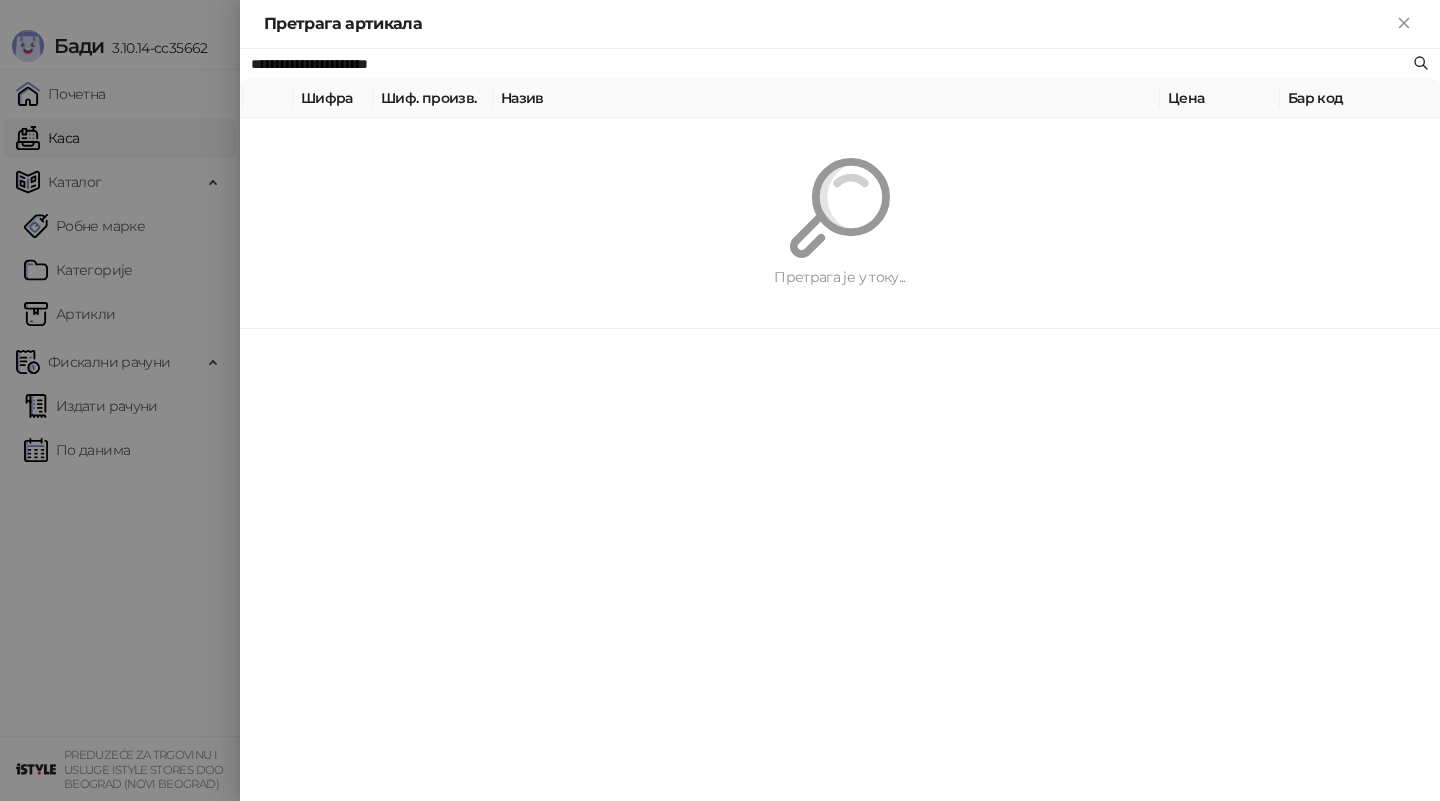 paste 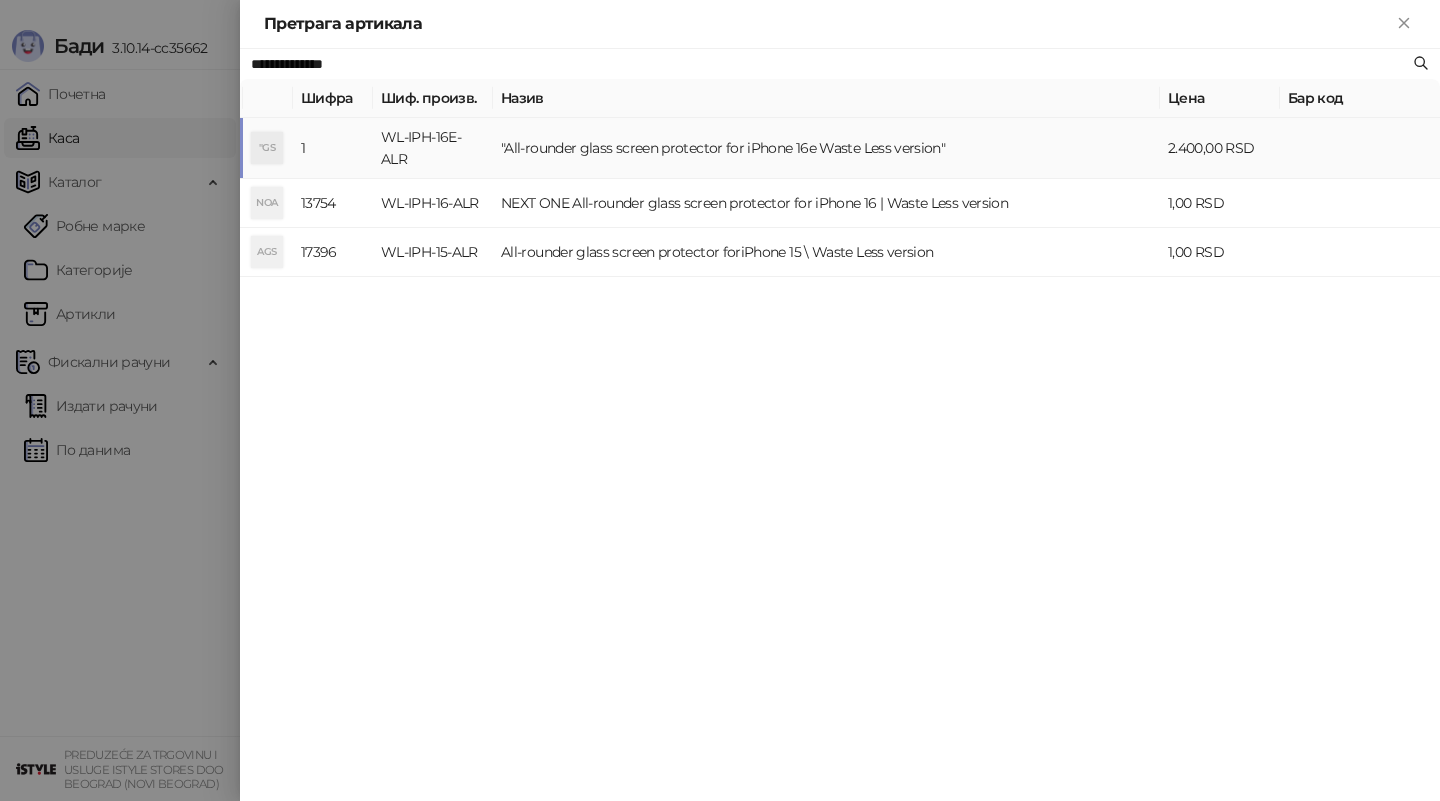 type on "**********" 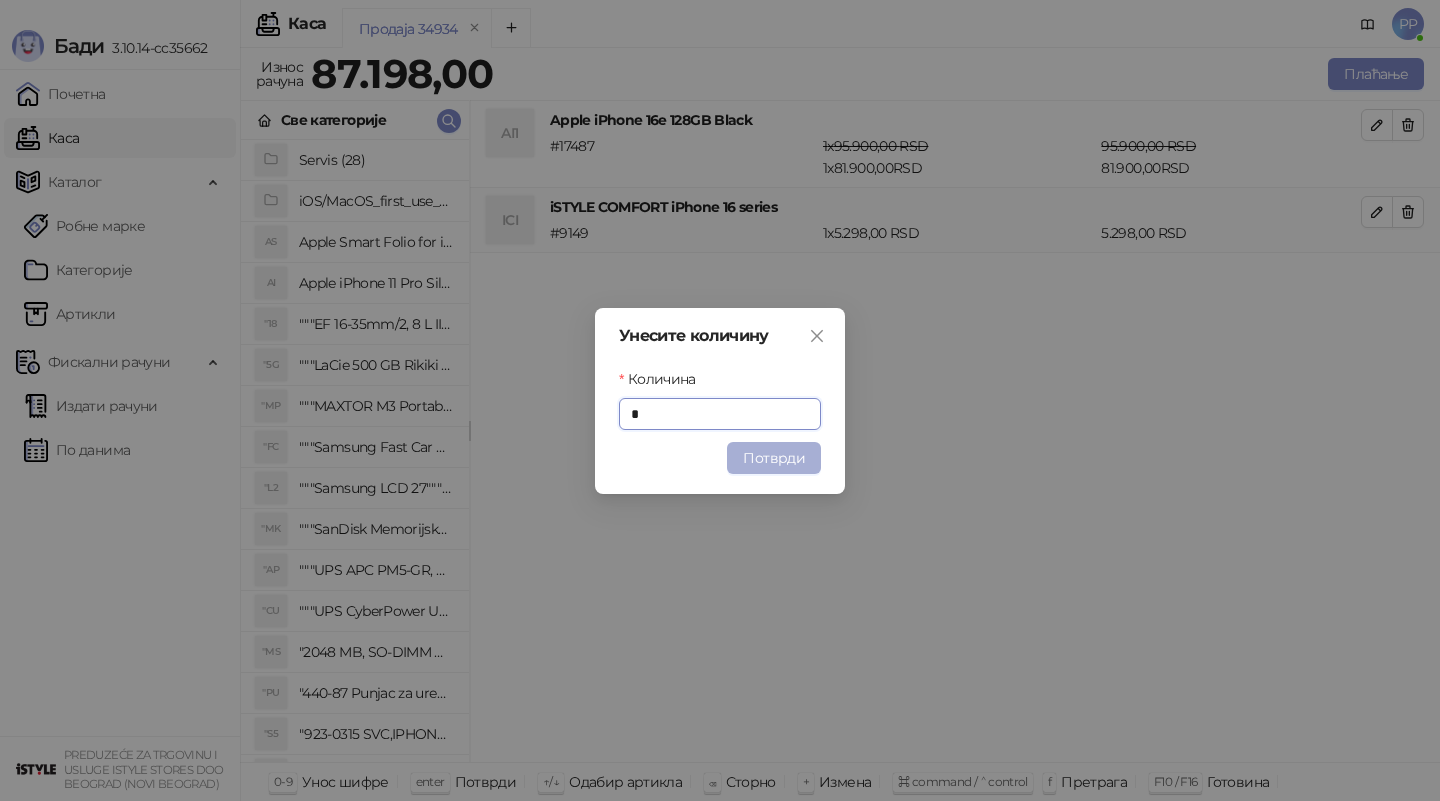 click on "Потврди" at bounding box center (774, 458) 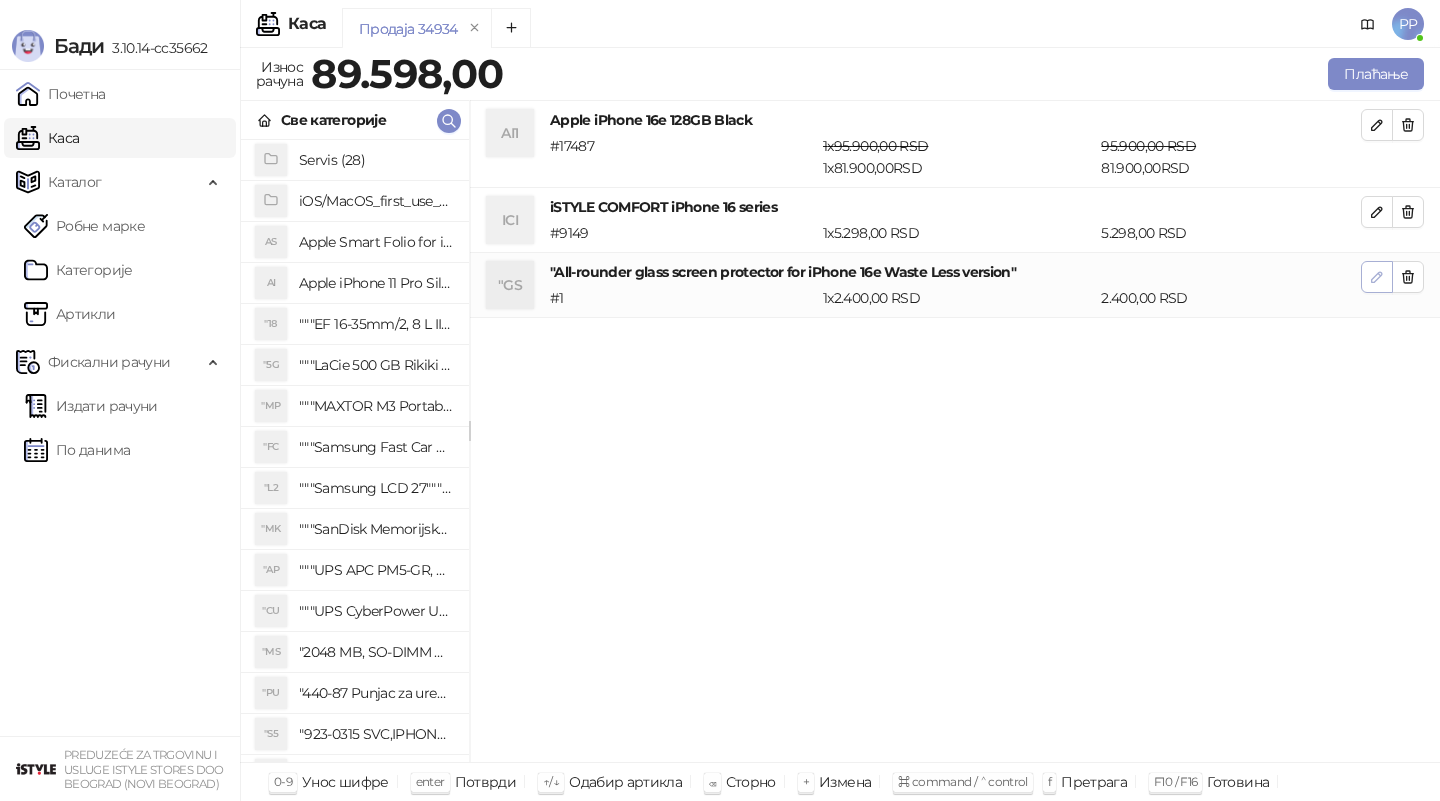 click 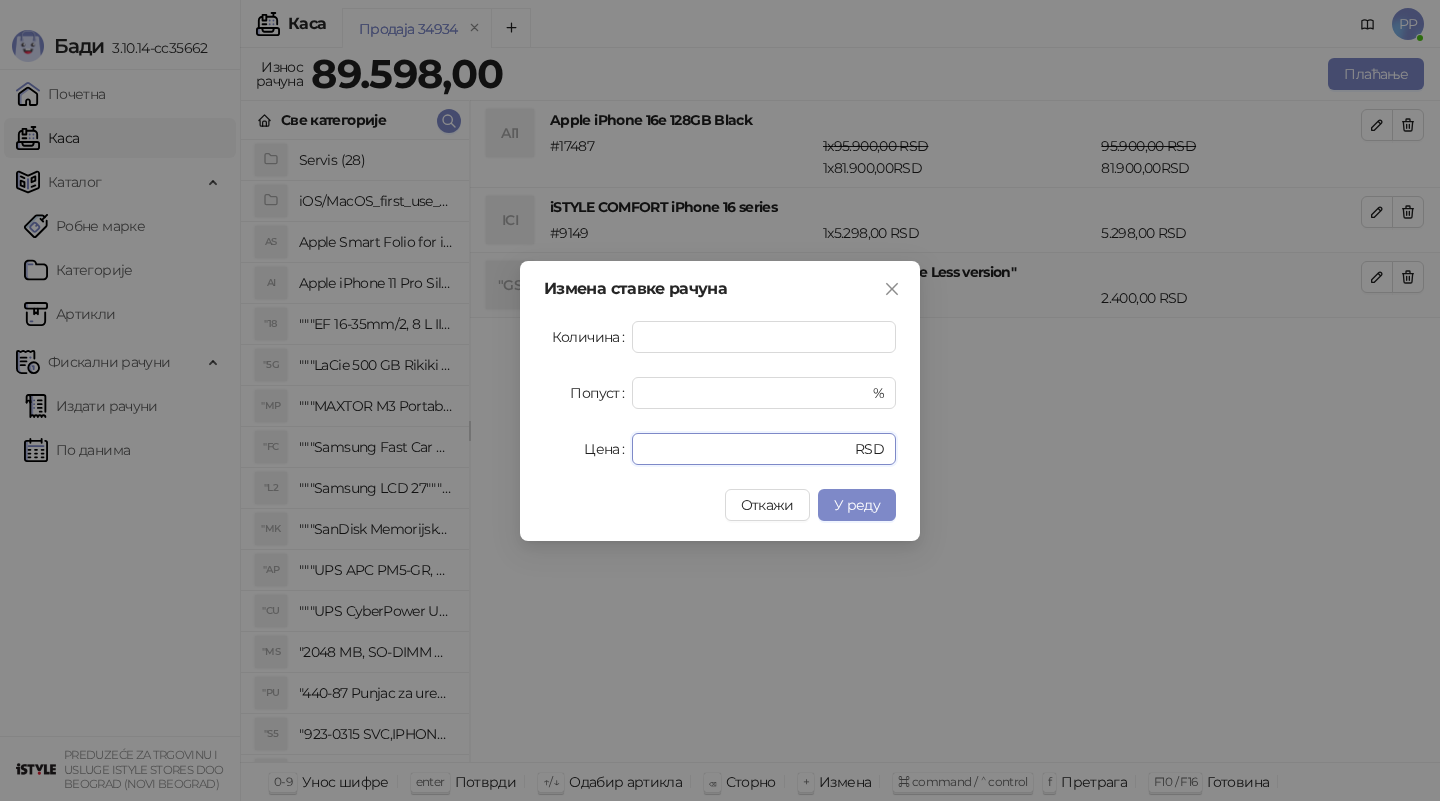 drag, startPoint x: 696, startPoint y: 454, endPoint x: 520, endPoint y: 407, distance: 182.16751 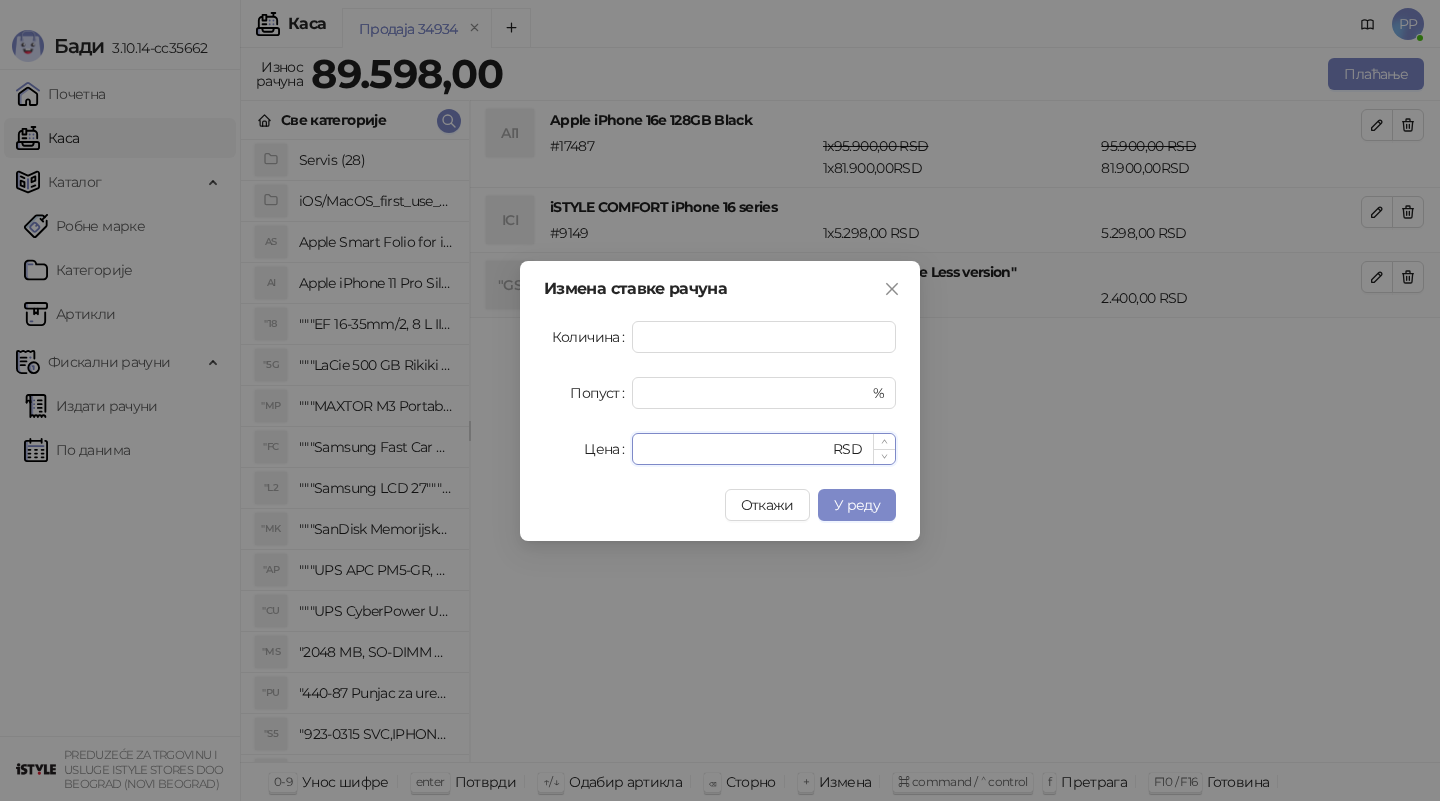 type on "*" 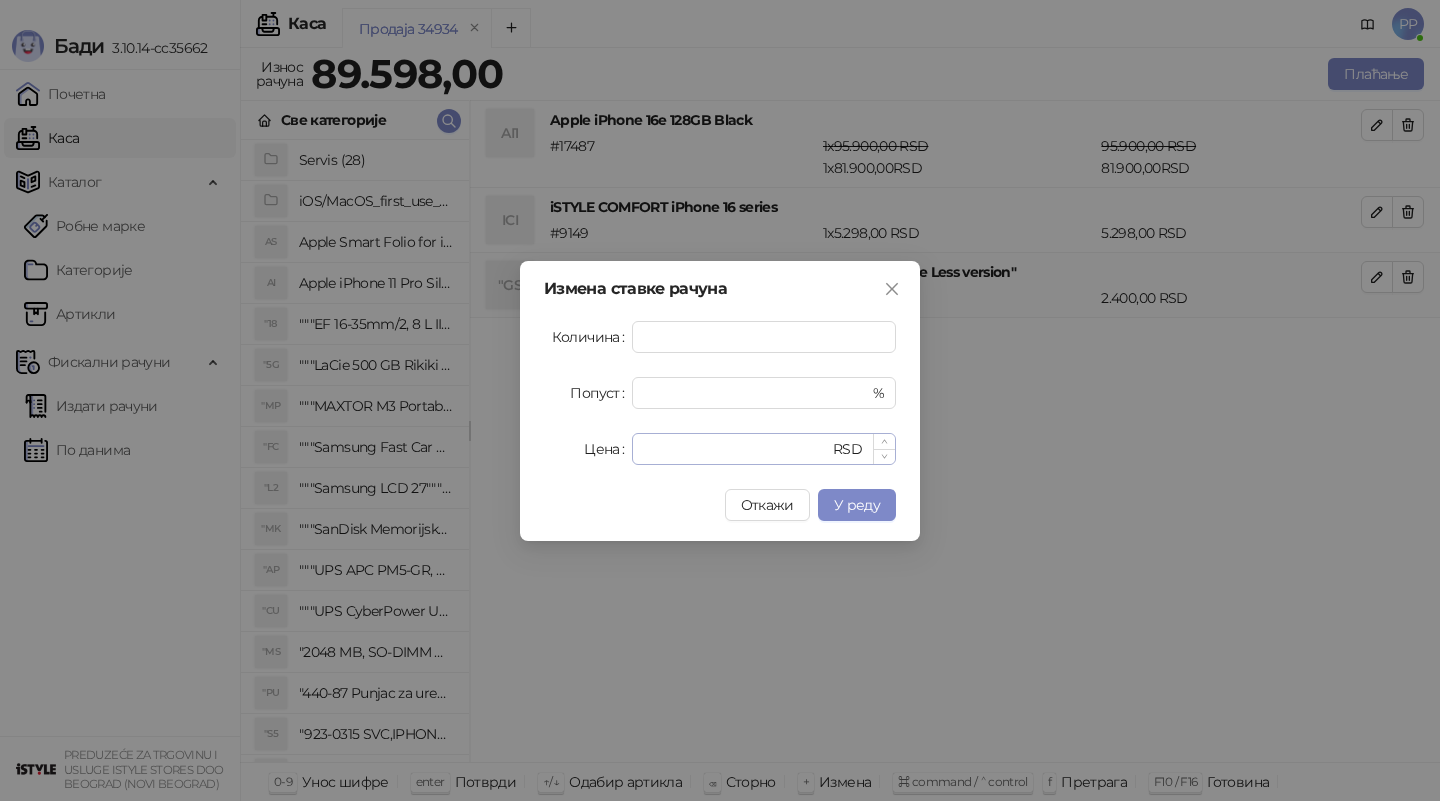 click on "Измена ставке рачуна Количина * Попуст * % Цена * RSD Откажи У реду" at bounding box center [720, 401] 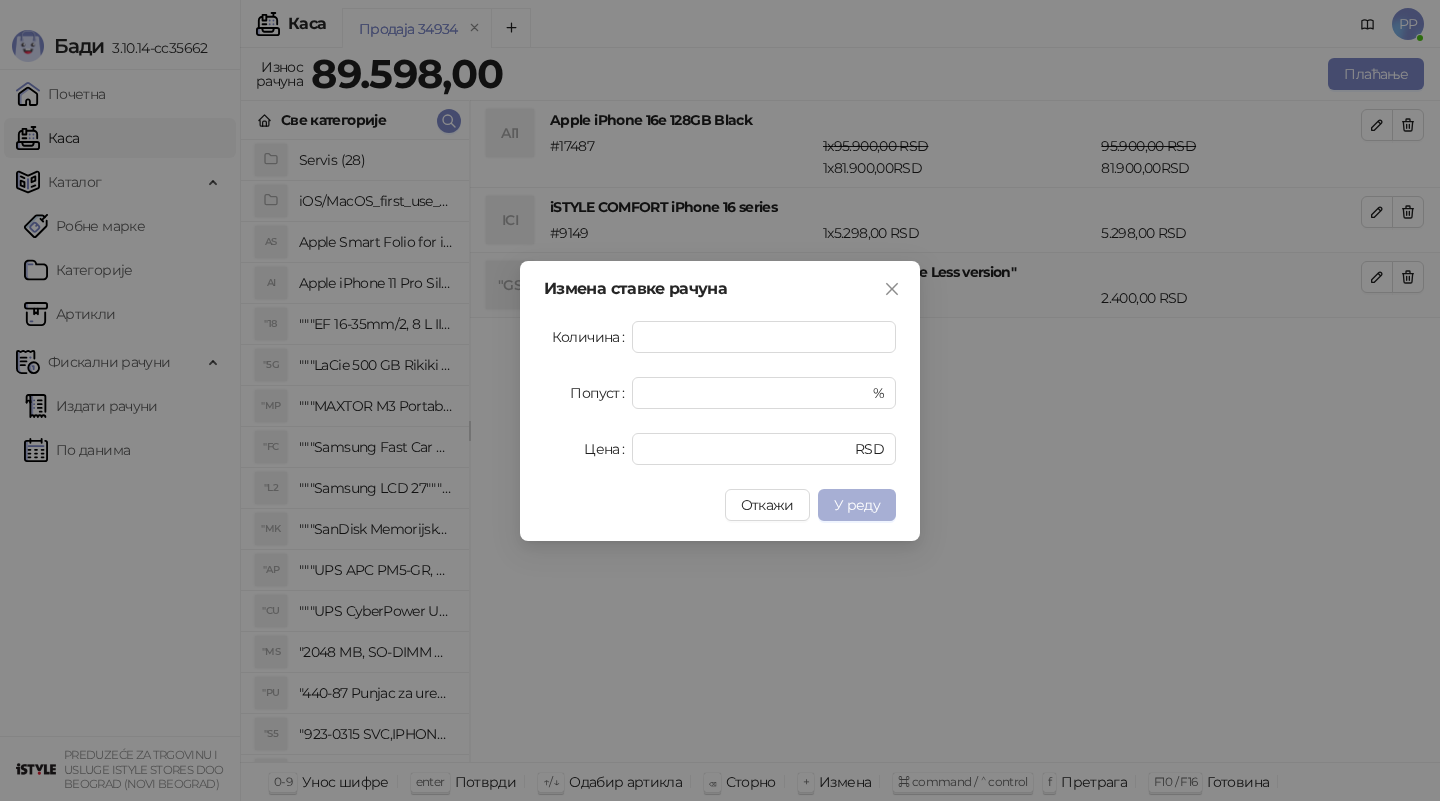 click on "У реду" at bounding box center [857, 505] 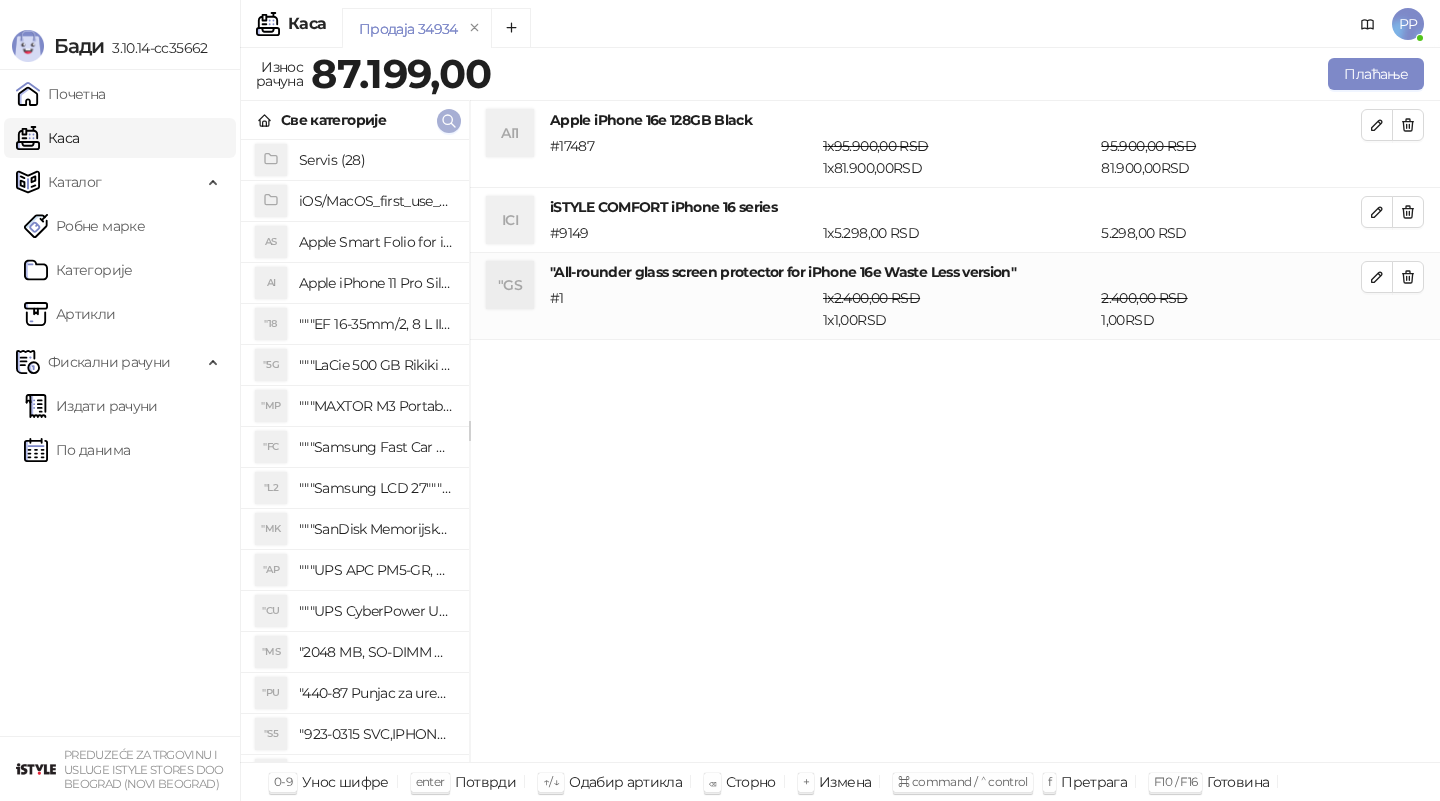 click 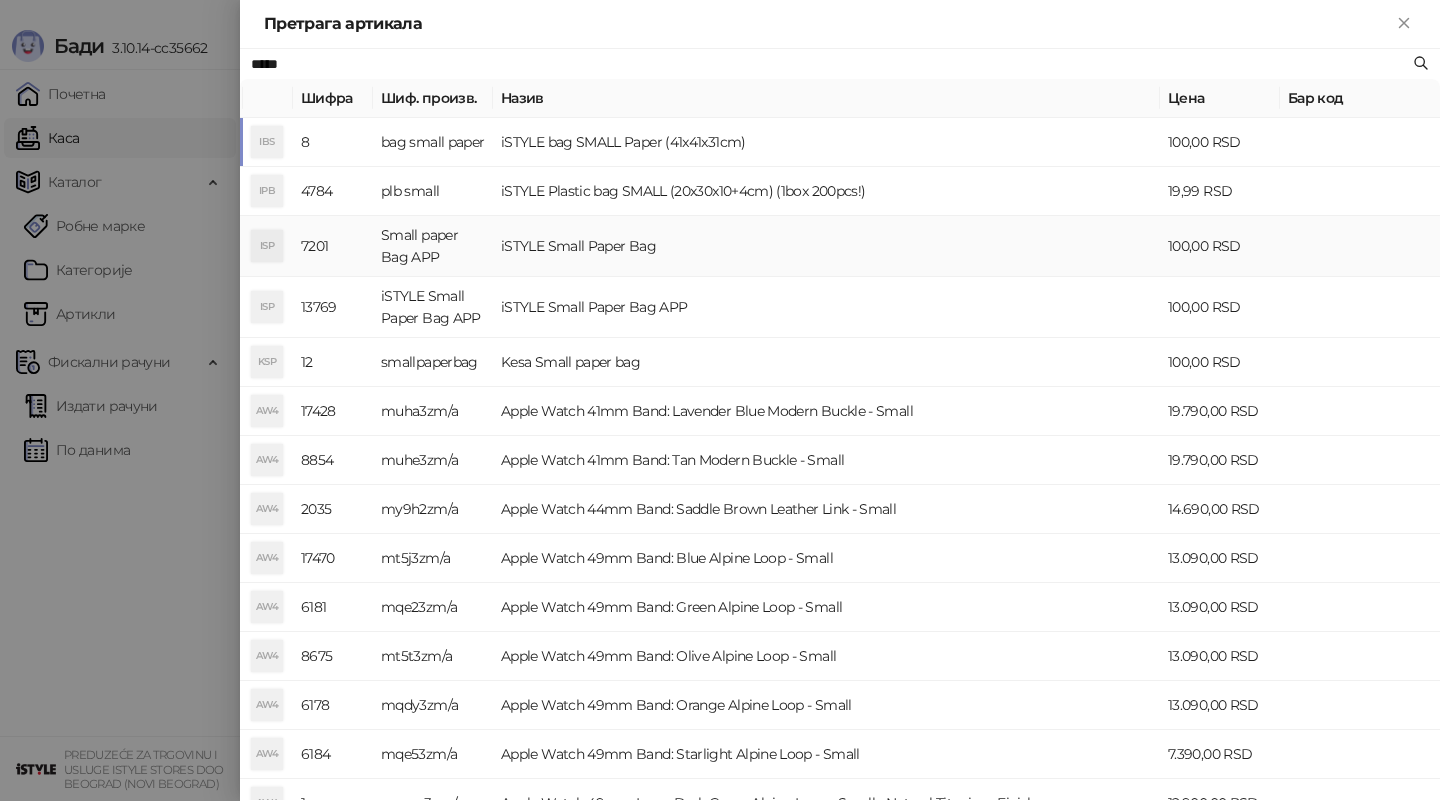 type on "*****" 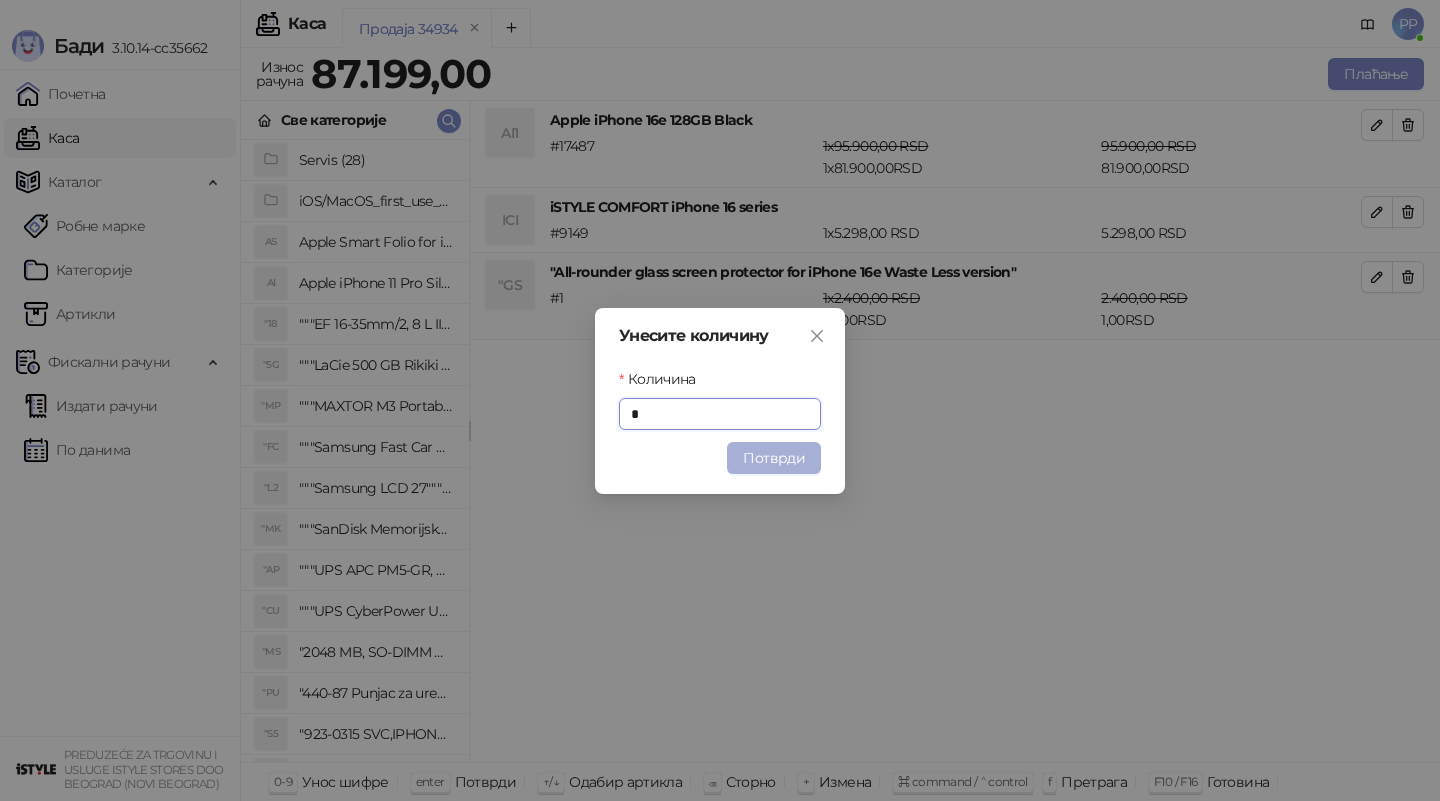 click on "Потврди" at bounding box center (774, 458) 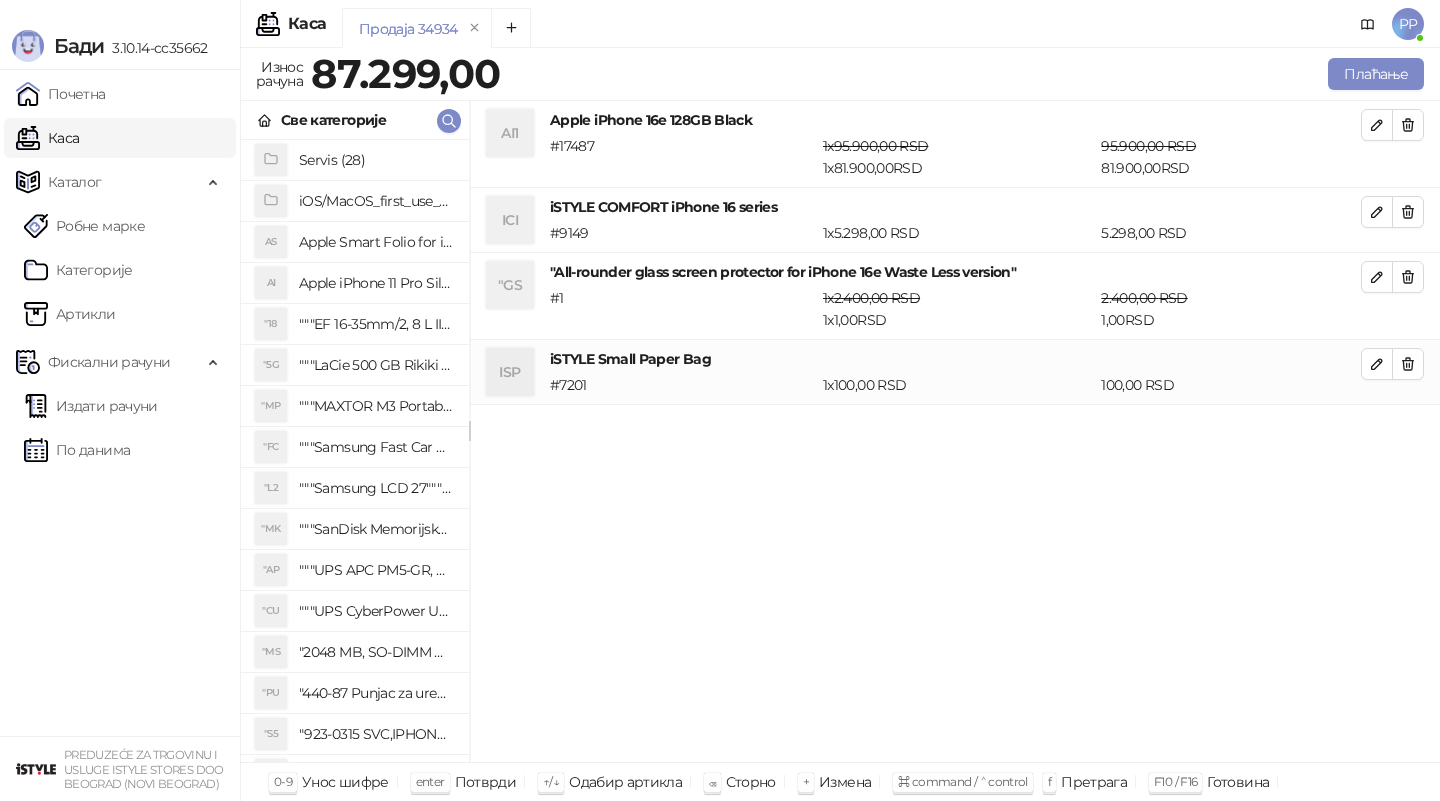 click on "Плаћање" at bounding box center [966, 74] 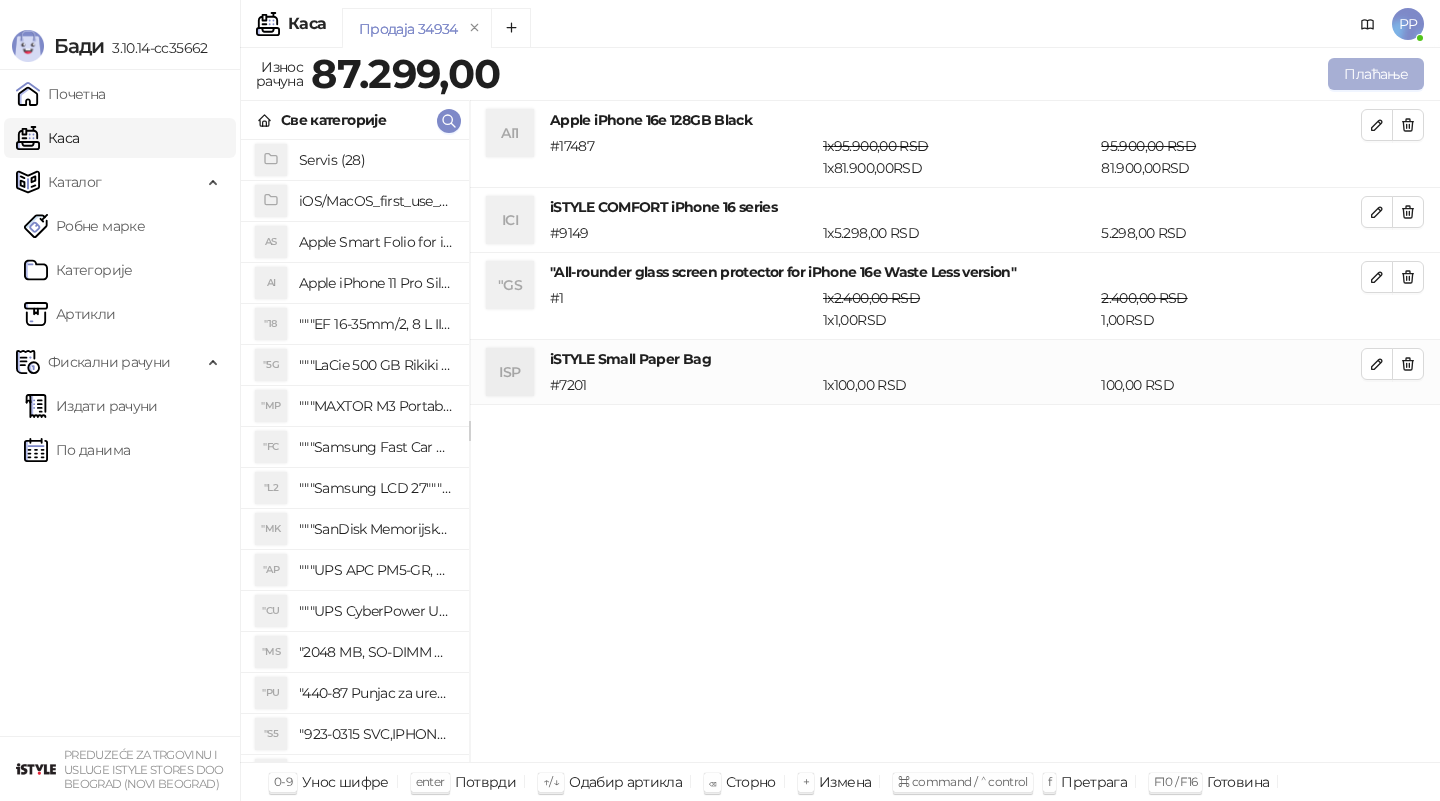 click on "Плаћање" at bounding box center [1376, 74] 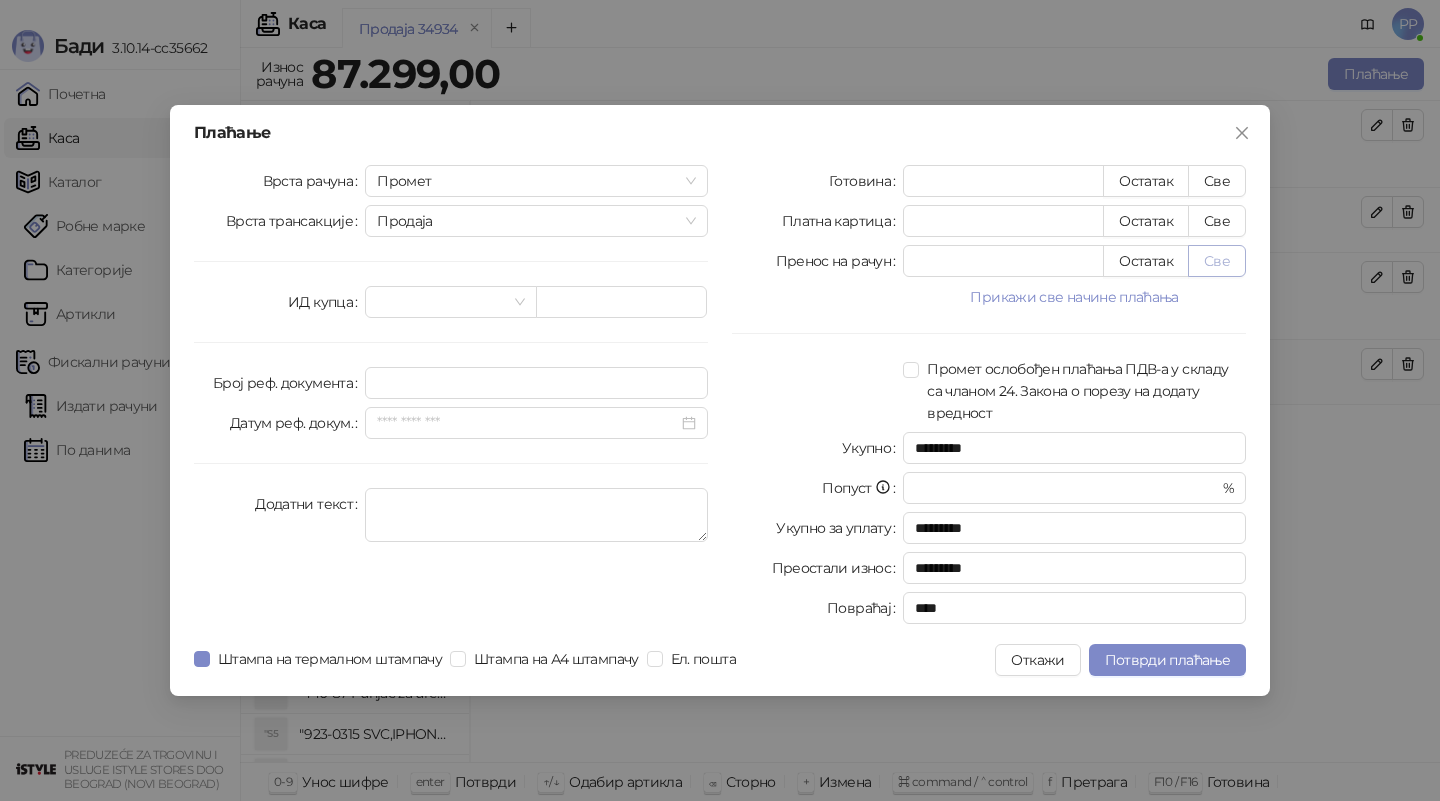 click on "Све" at bounding box center [1217, 261] 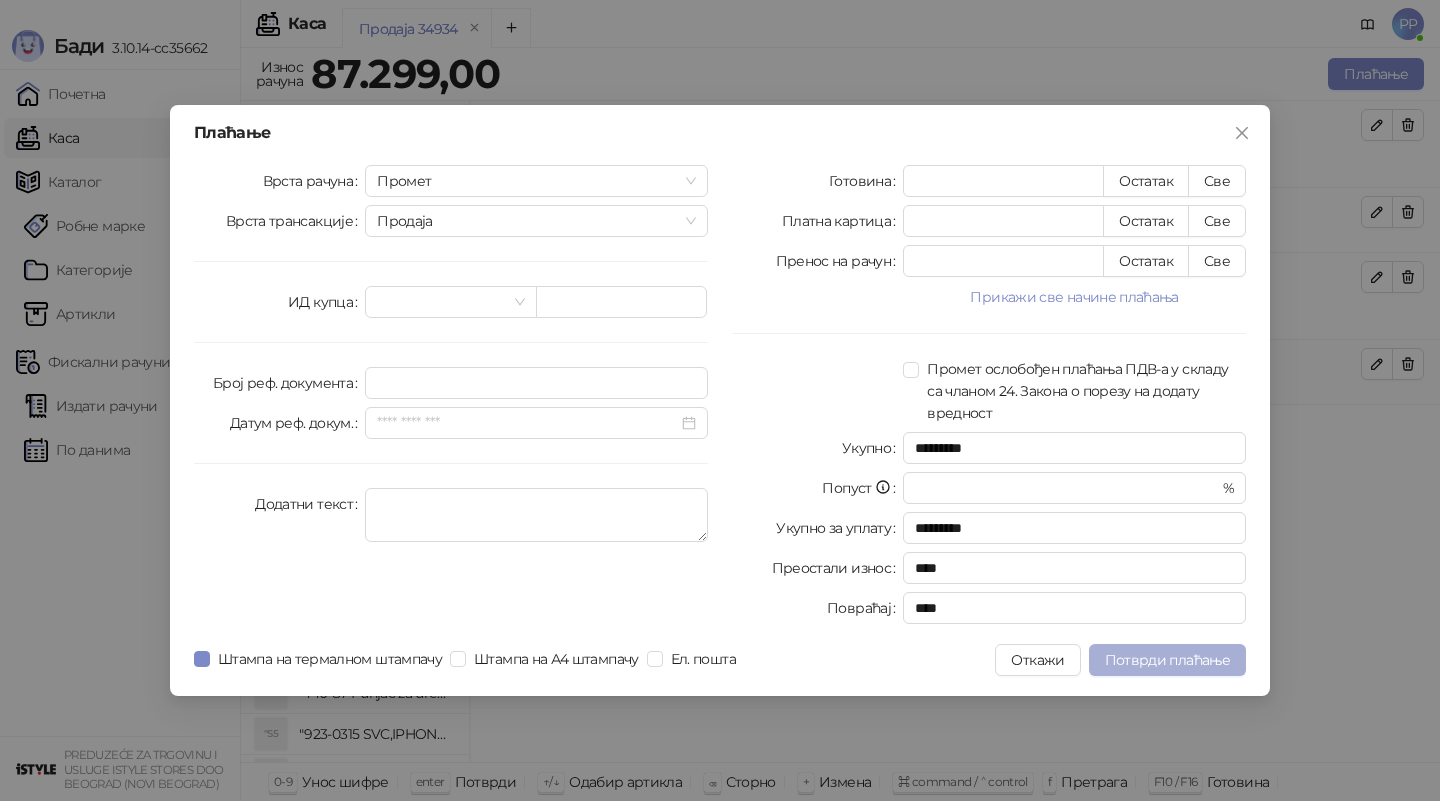 click on "Потврди плаћање" at bounding box center [1167, 660] 